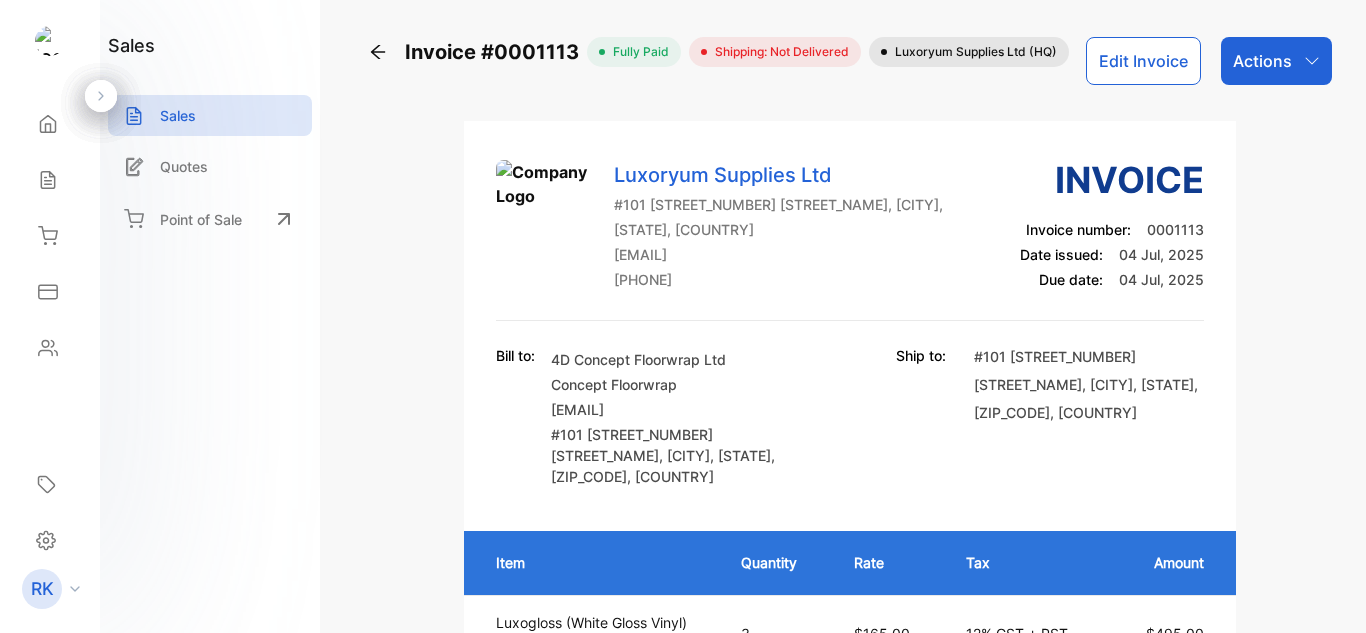 scroll, scrollTop: 0, scrollLeft: 0, axis: both 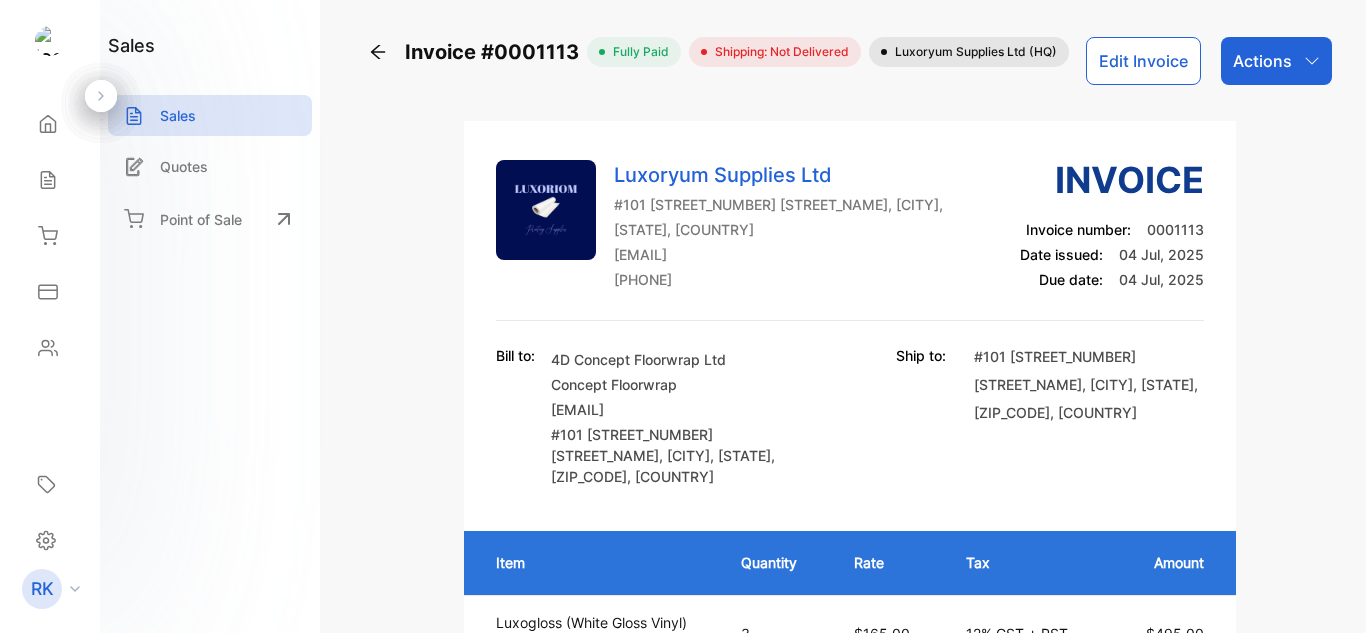 click on "Luxoryum Supplies Ltd #101 [STREET_NUMBER] [STREET_NAME], [CITY], [STATE], [COUNTRY] [EMAIL] [PHONE] Invoice Invoice number:  0001113 Date issued:  04 Jul, 2025 Due date:  04 Jul, 2025 Bill to: 4D Concept Floorwrap Ltd Concept Floorwrap [EMAIL] #101 [STREET_NUMBER] [STREET_NAME] , [CITY] , [STATE] , [ZIP_CODE] , [COUNTRY] Ship to: #101 [STREET_NUMBER] [STREET_NAME] , [CITY] , [STATE] , [ZIP_CODE] , [COUNTRY] Item Quantity Rate Tax Amount Luxogloss (White Gloss Vinyl) White Gloss Grey Back Unit price:    $165.00 3 $165.00 12% GST + PST $495.00 GST + PST 12% Luxogloss (White Matte Vinyl) White Matte Grey Back Unit price:    $165.00 1 $165.00 12% GST + PST $165.00 GST + PST 12% Subtotal (CAD) $660.00 Tax $59.40 Tax $19.80 Total Due (CAD) $739.20 Paid (CAD) $739.20 Balance (CAD) $0.00" at bounding box center (849, 652) 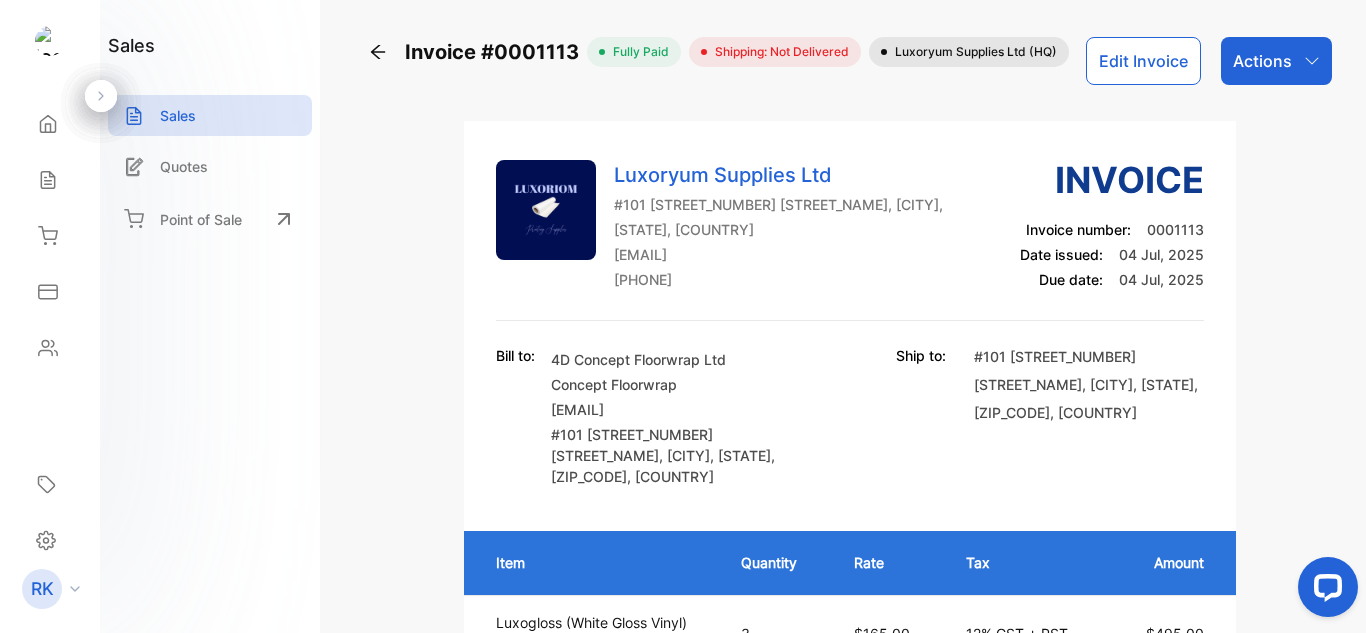 scroll, scrollTop: 0, scrollLeft: 0, axis: both 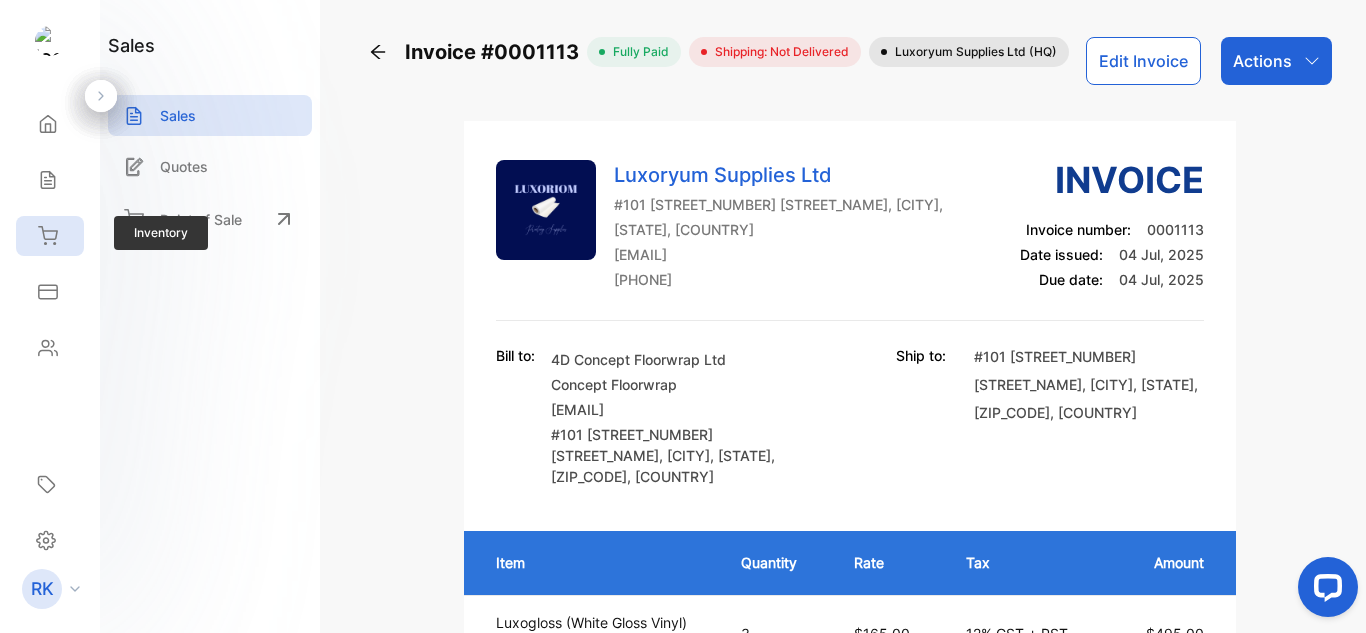 click at bounding box center [48, 124] 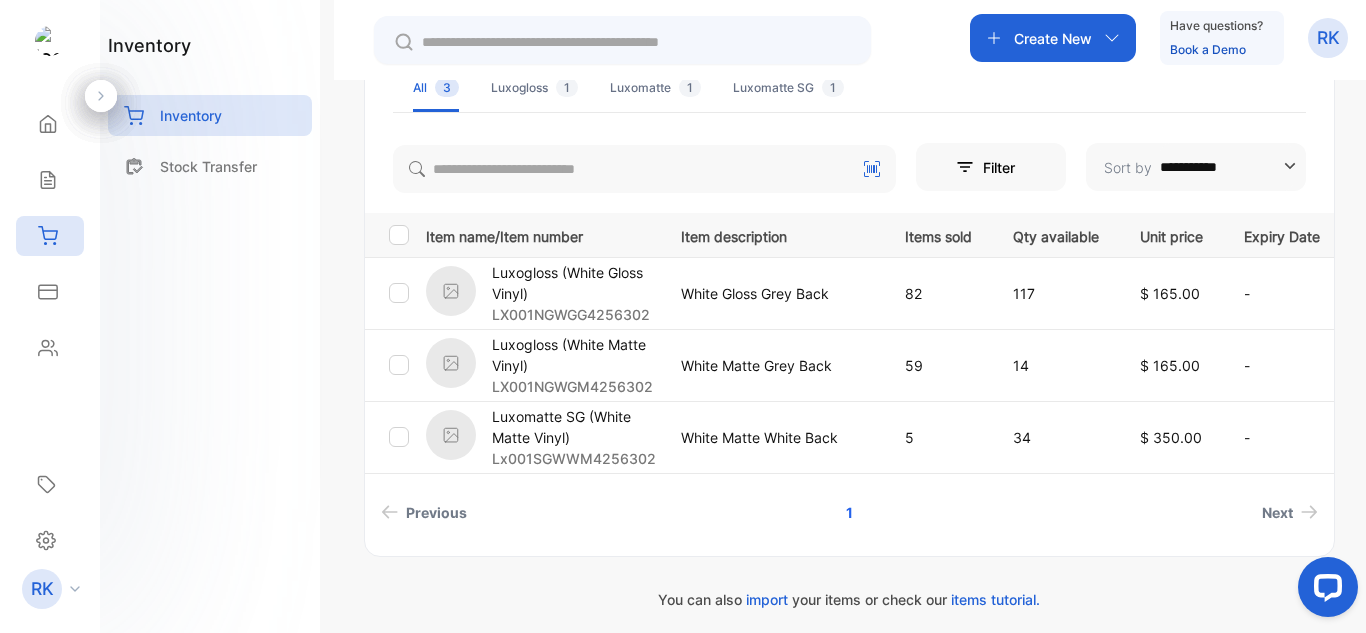 scroll, scrollTop: 311, scrollLeft: 0, axis: vertical 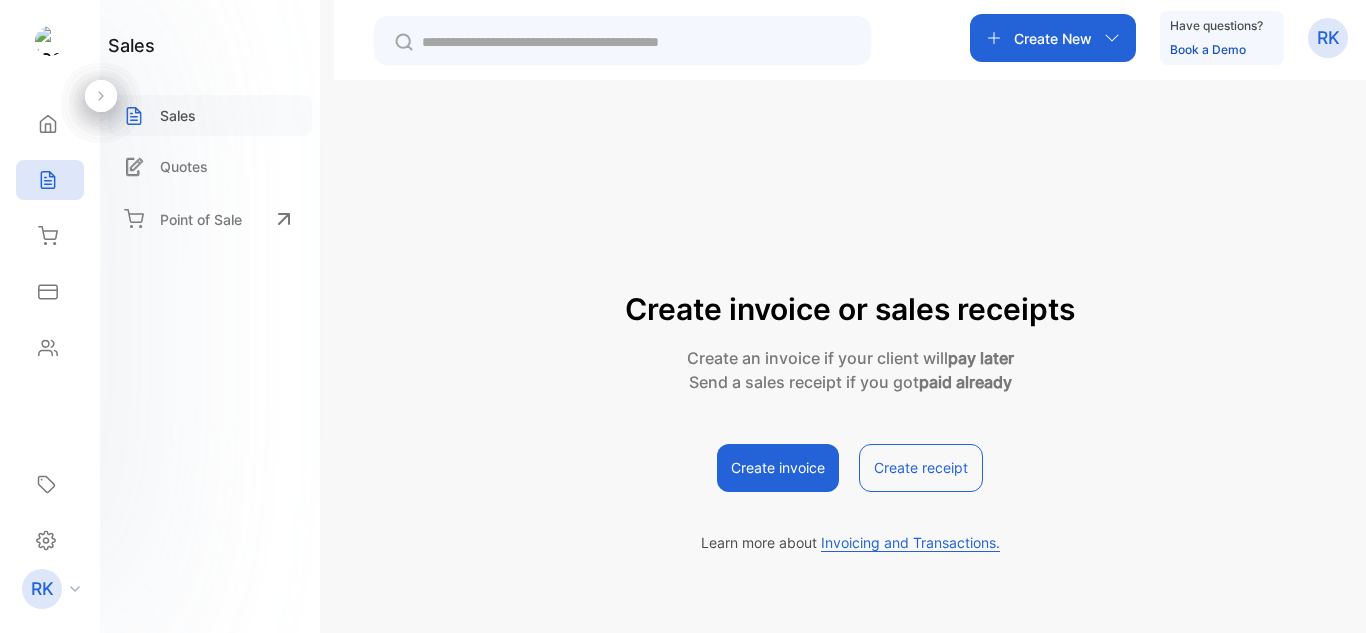 click on "Sales" at bounding box center [210, 115] 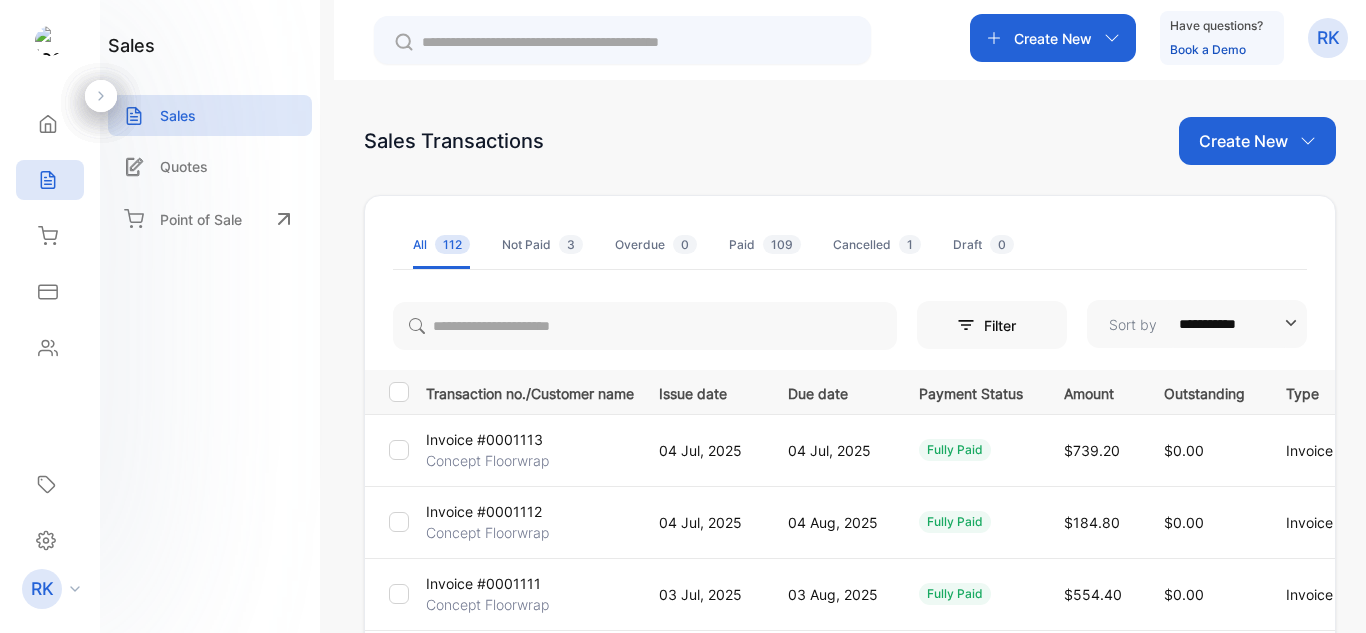 click on "Create New" at bounding box center [1053, 38] 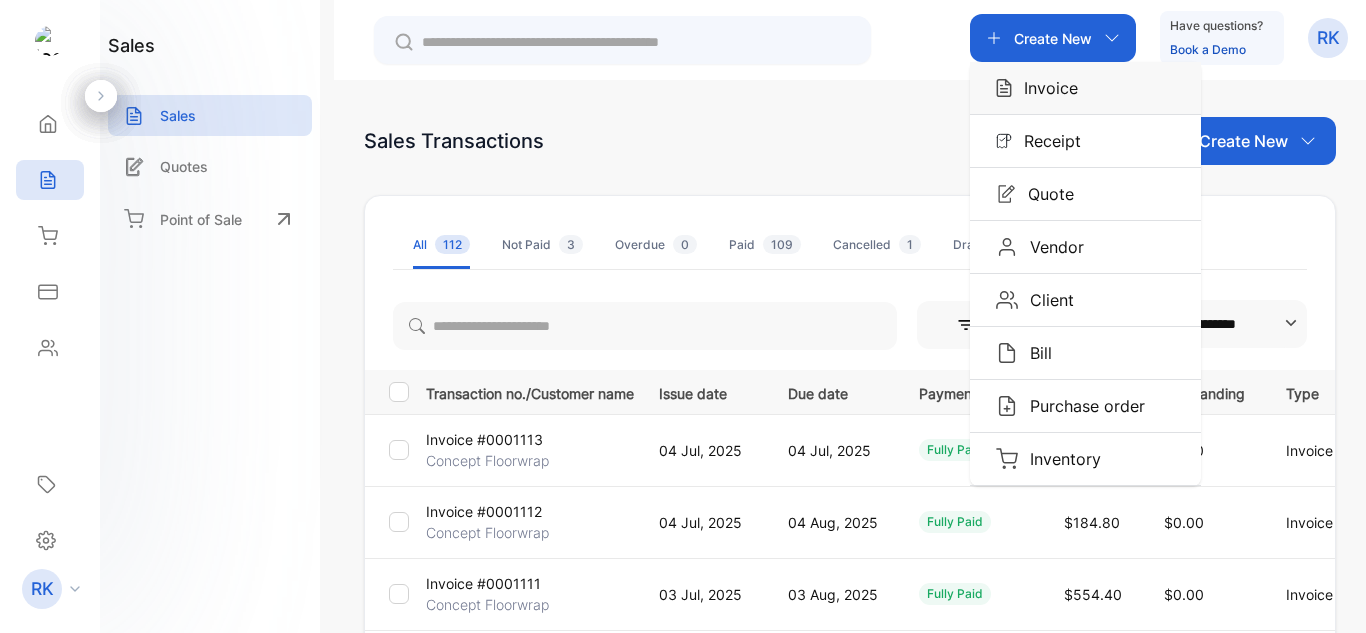 click on "Invoice" at bounding box center [1045, 88] 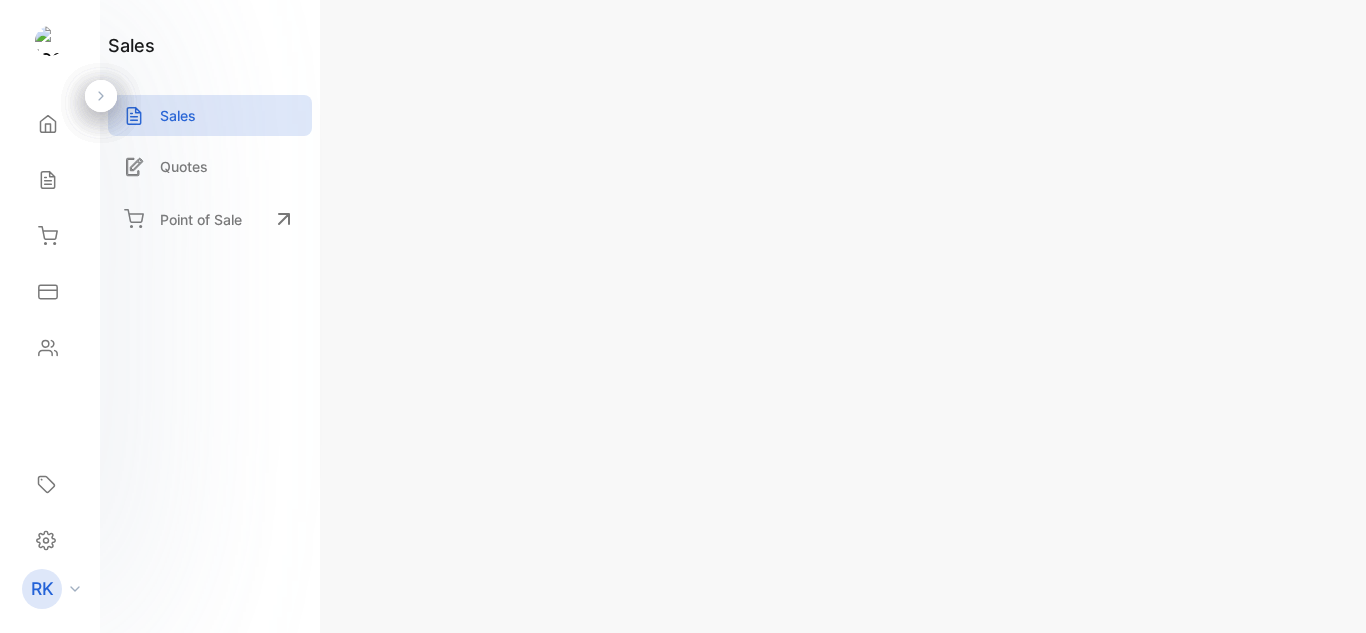 click on "Add client" at bounding box center [469, 272] 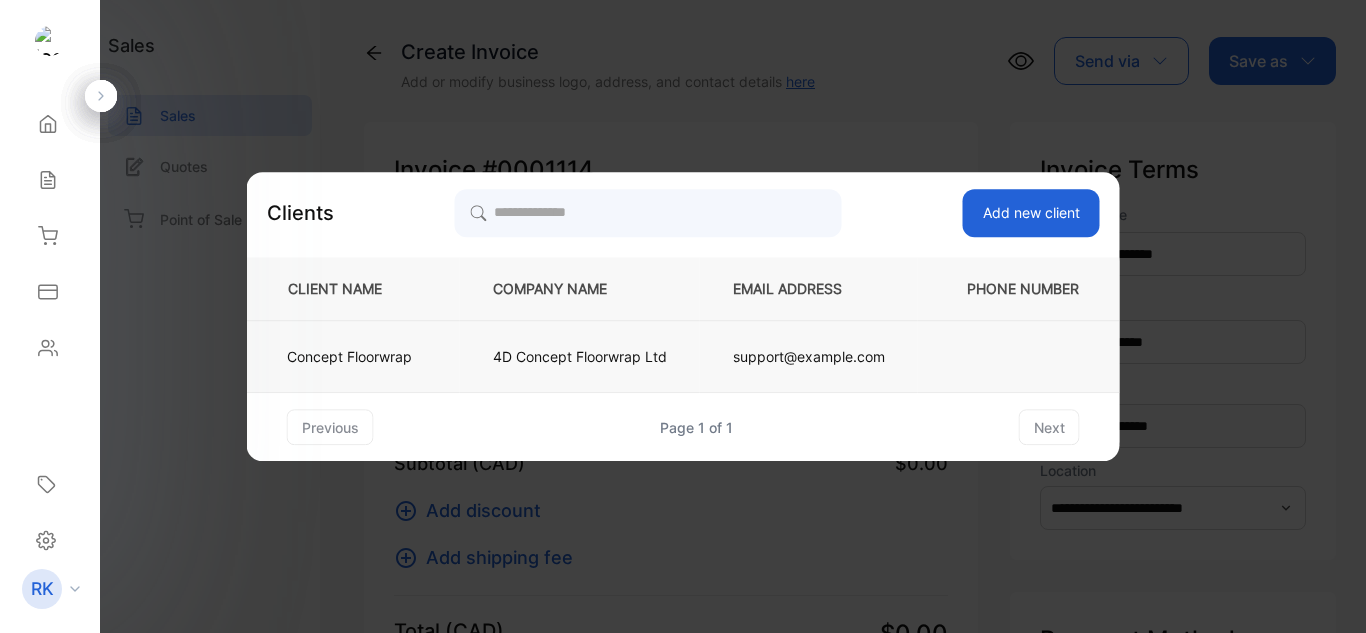 click on "4D Concept Floorwrap Ltd" at bounding box center (349, 356) 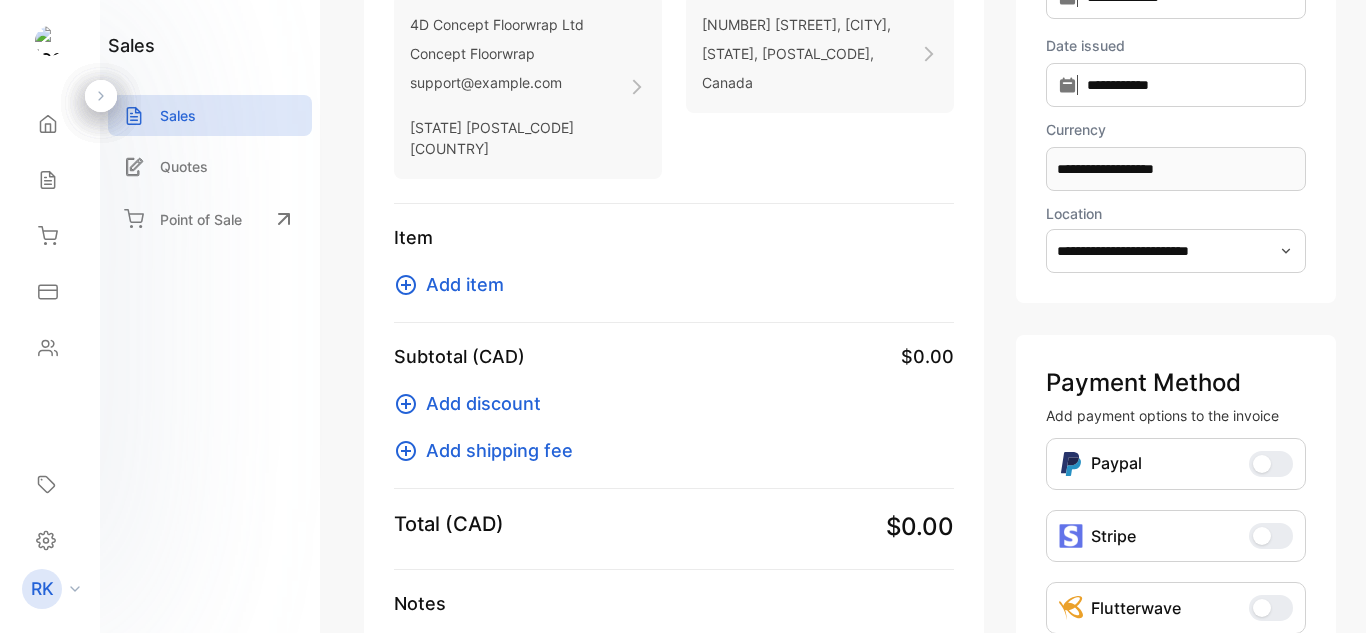 scroll, scrollTop: 285, scrollLeft: 0, axis: vertical 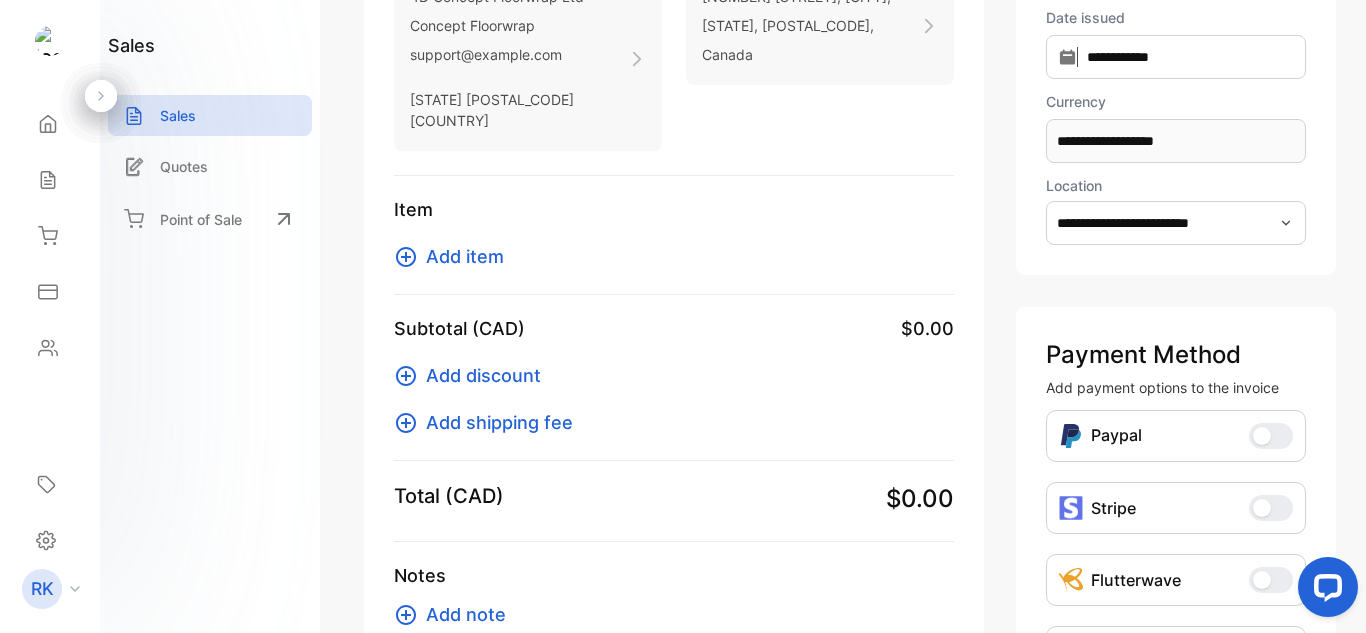 click on "Add item" at bounding box center (465, 256) 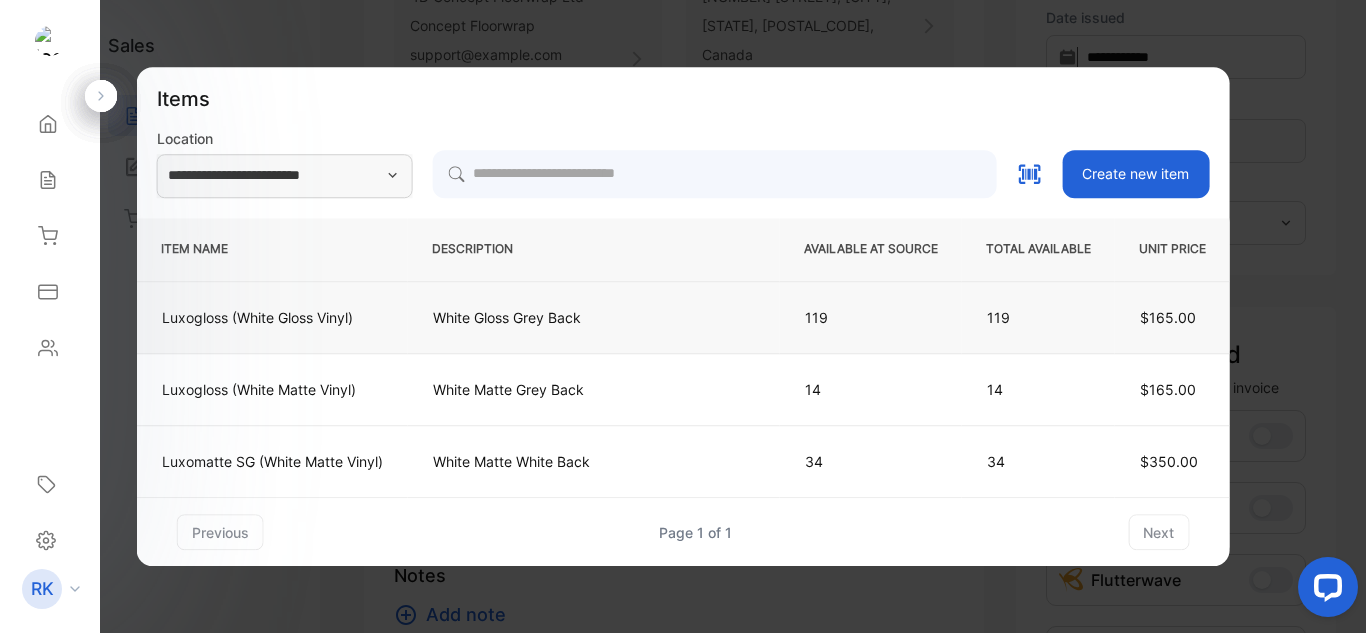 click on "White Gloss Grey Back" at bounding box center [594, 317] 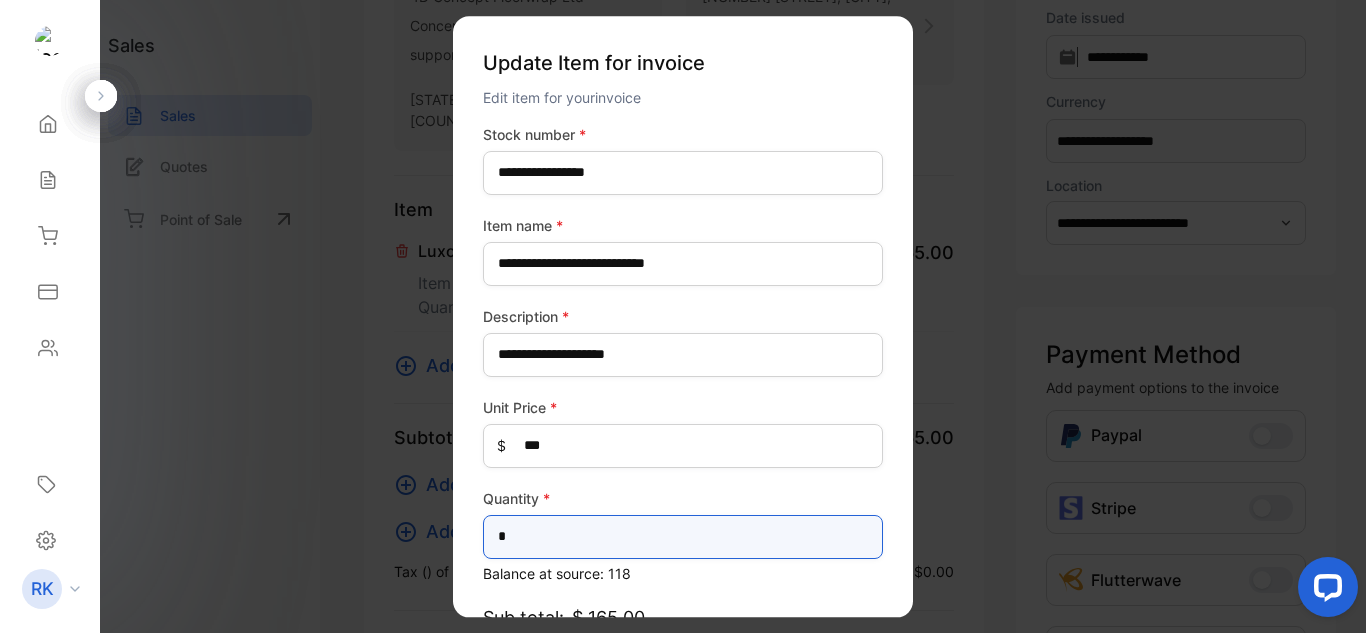 click on "*" at bounding box center (683, 537) 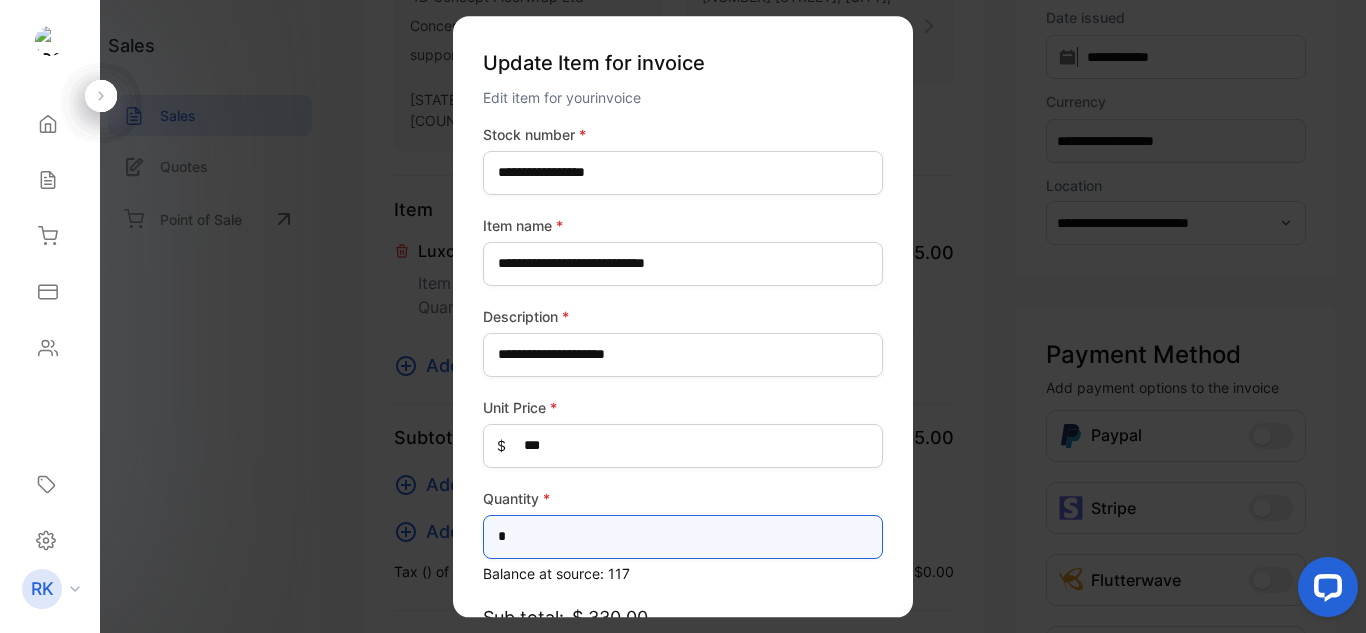 type on "*" 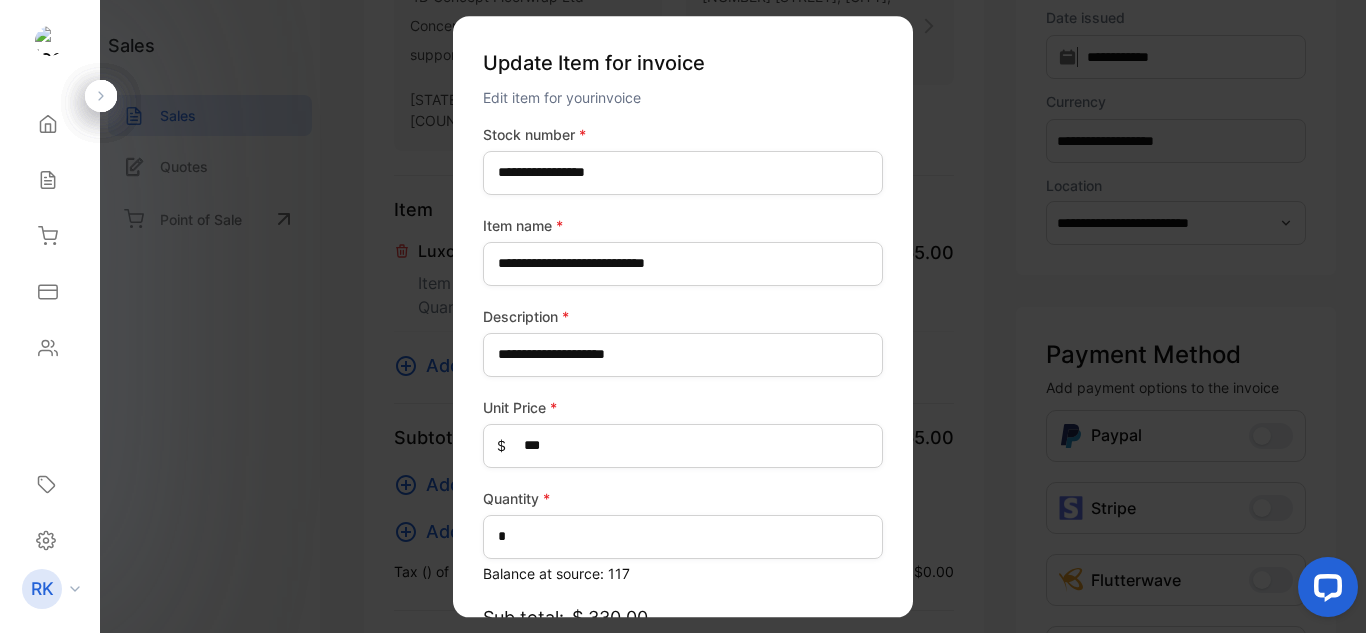 click on "Quantity   *" at bounding box center (683, 498) 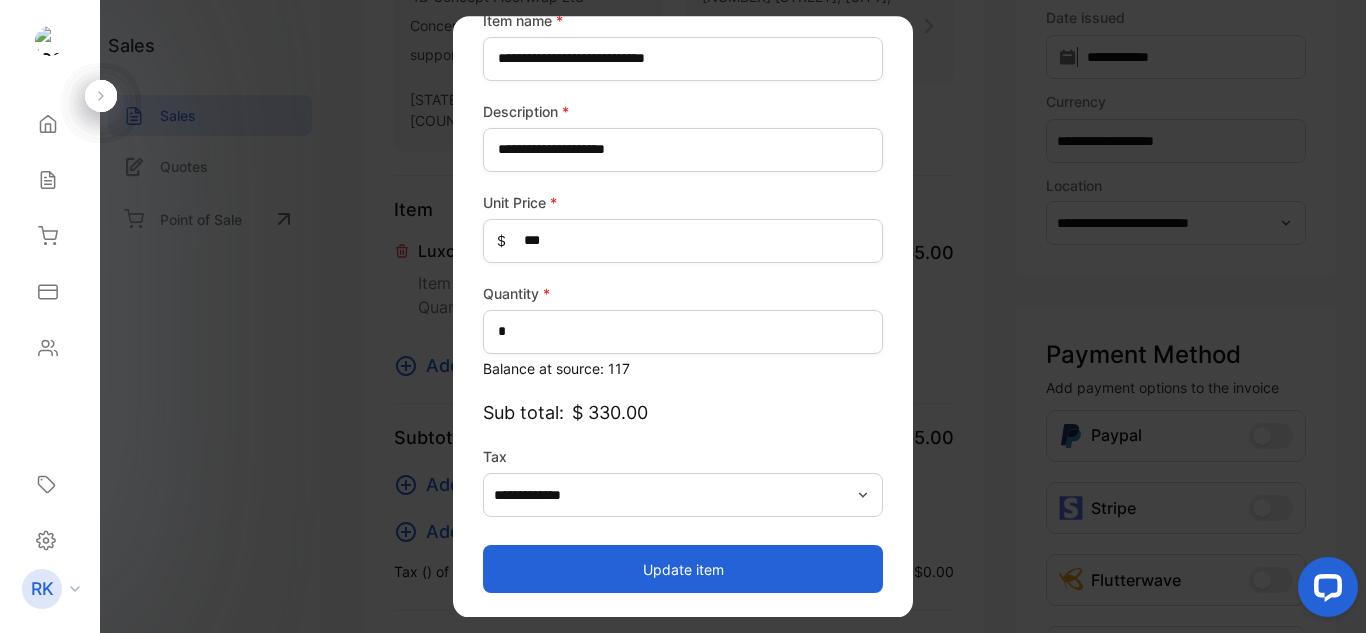 click on "Update item" at bounding box center [683, 569] 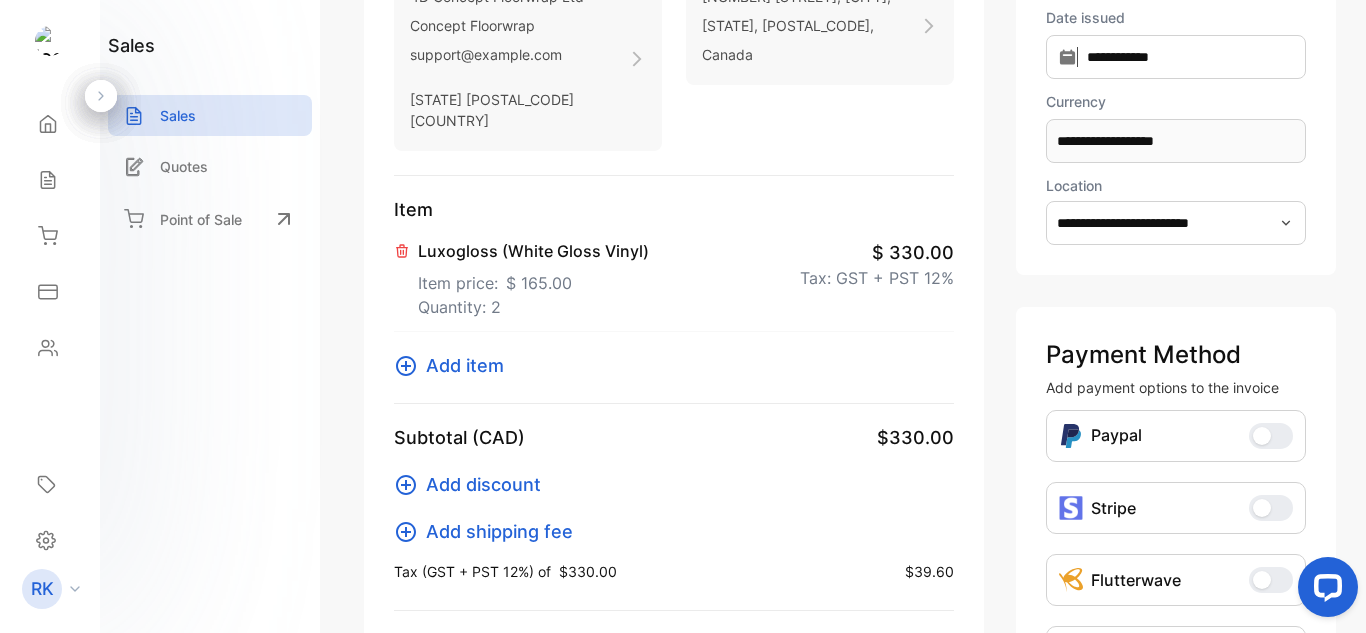 scroll, scrollTop: 0, scrollLeft: 0, axis: both 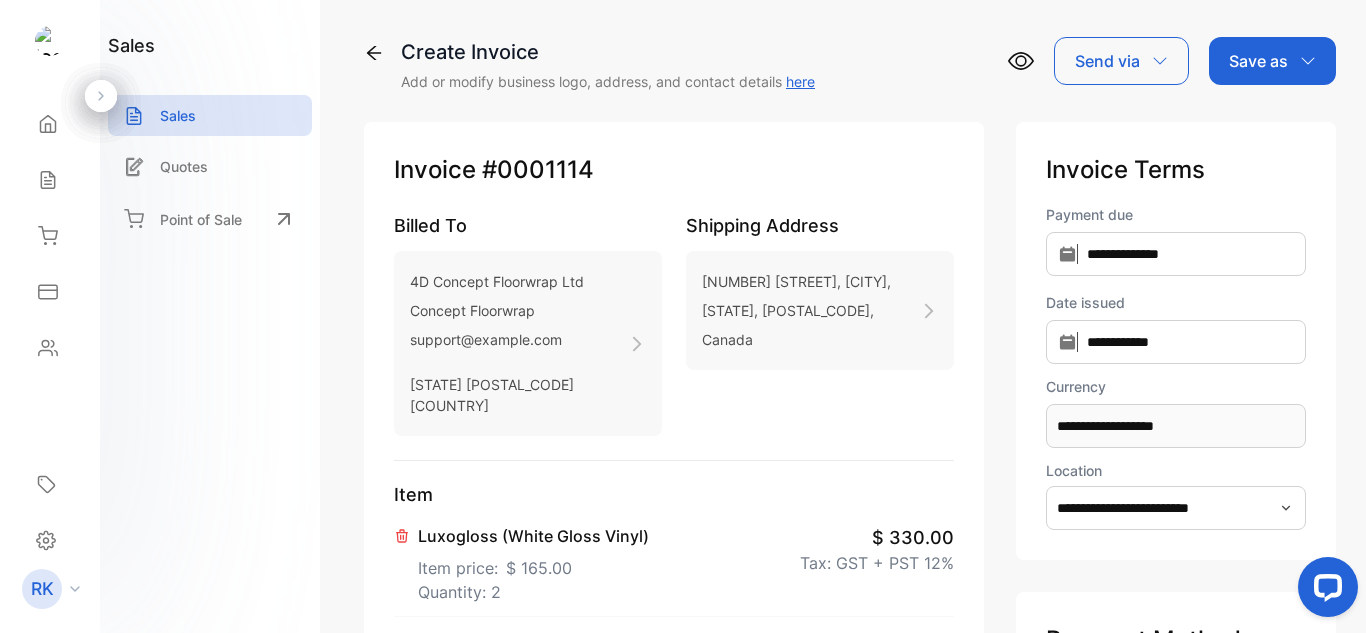 click on "Save as" at bounding box center (1272, 61) 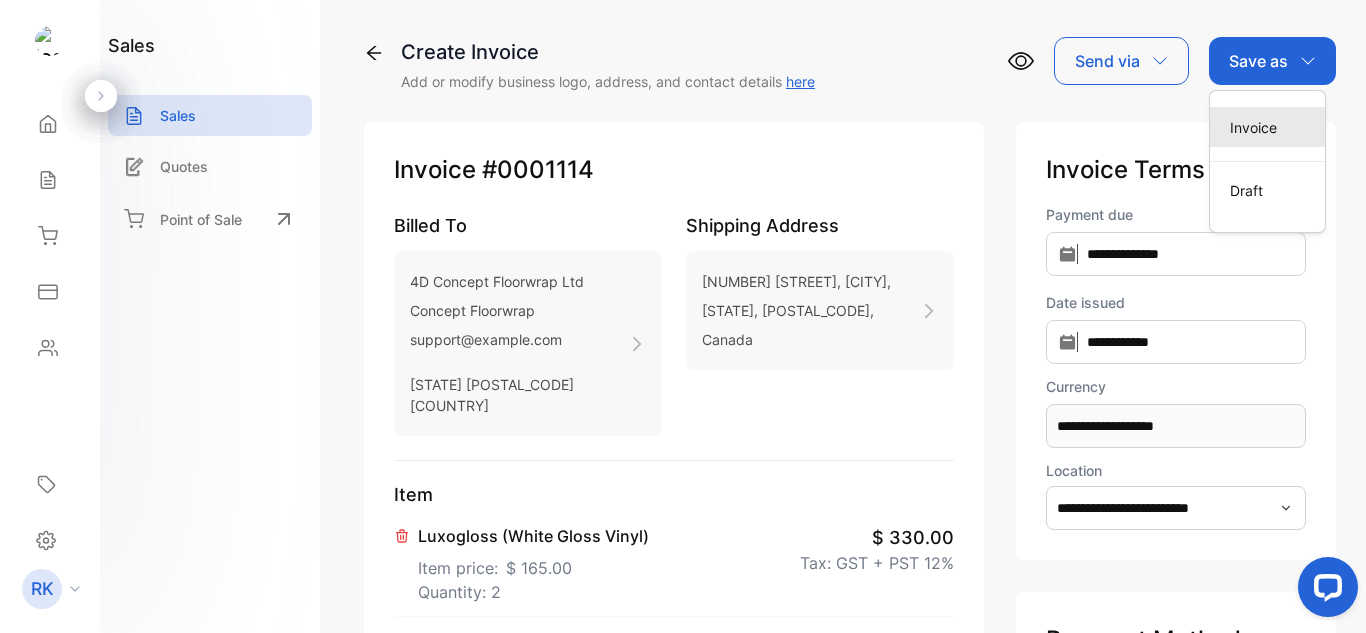 click on "Invoice" at bounding box center [1267, 127] 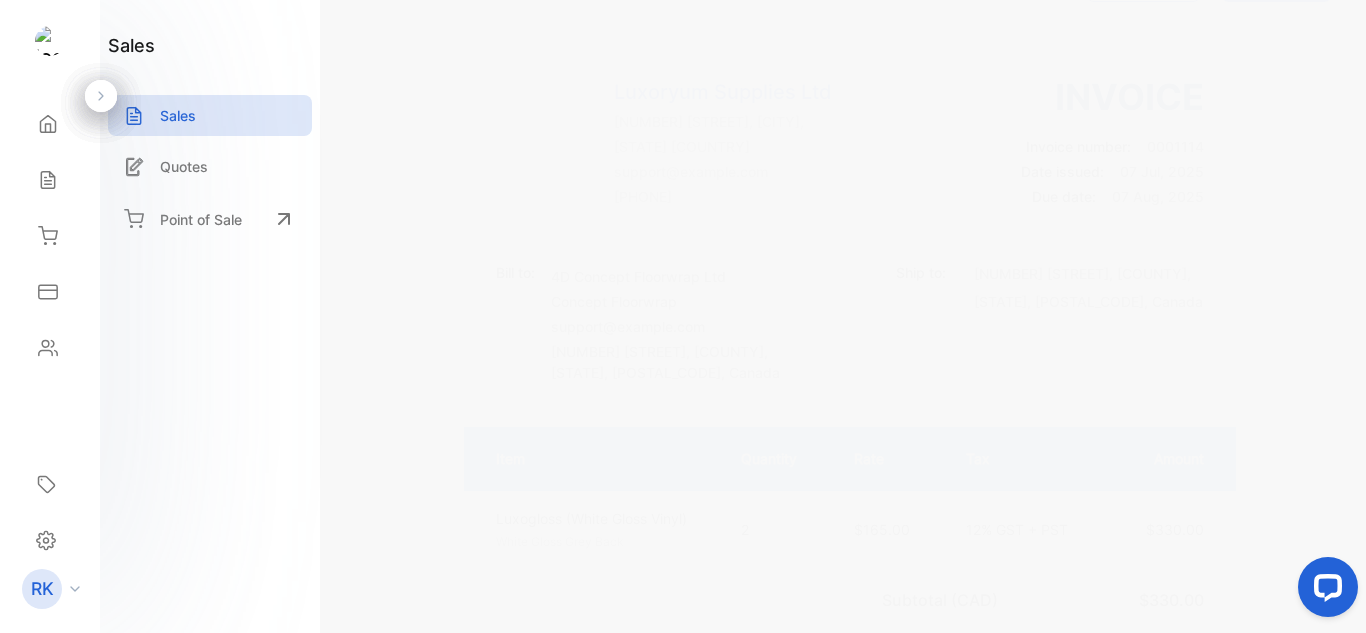 scroll, scrollTop: 0, scrollLeft: 0, axis: both 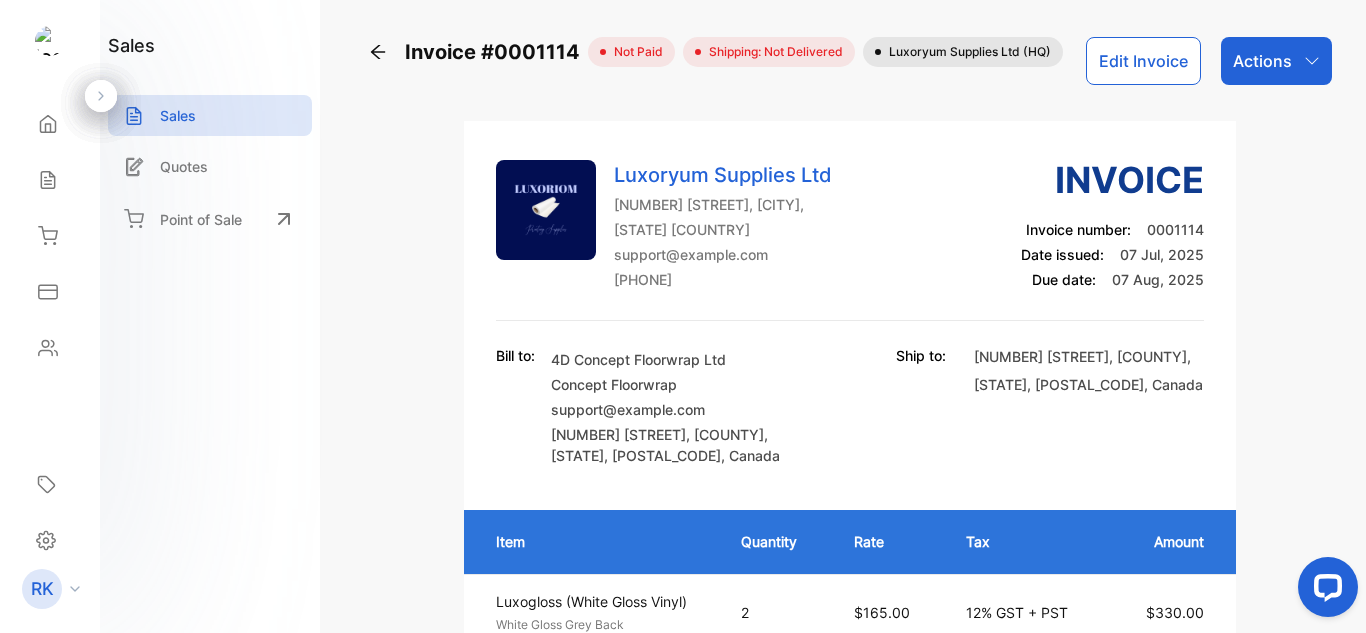 click on "Edit Invoice" at bounding box center (1143, 61) 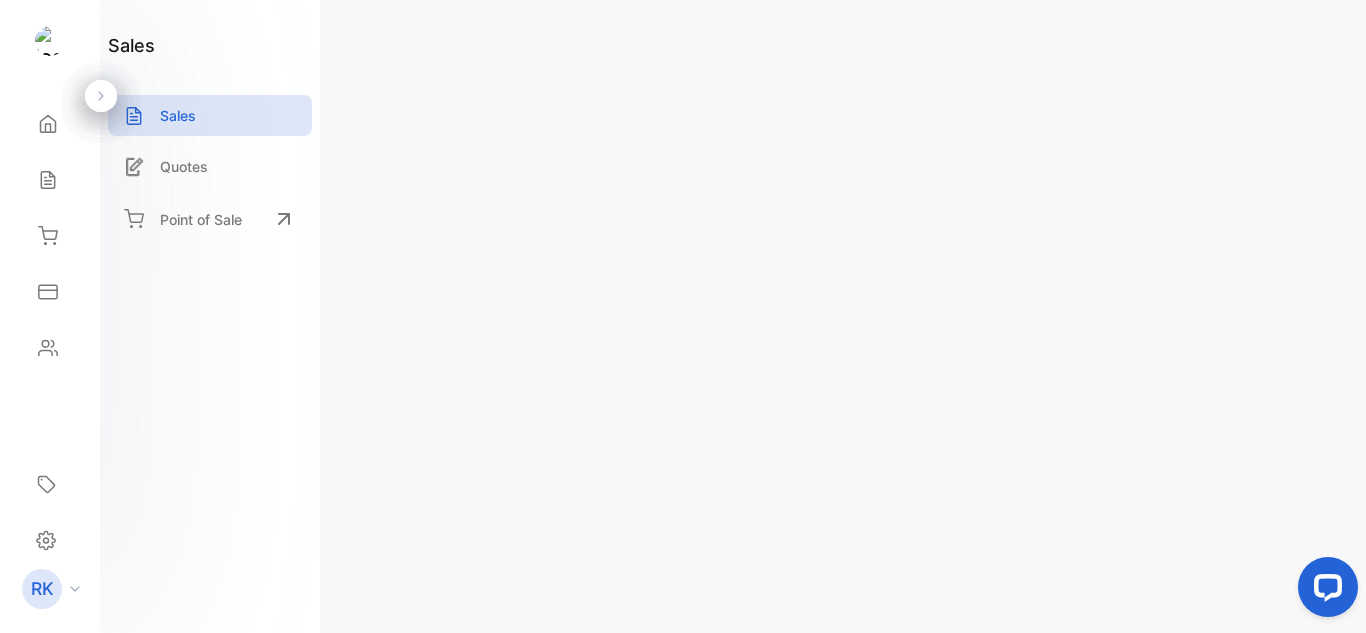 click on "Update" at bounding box center (1260, 61) 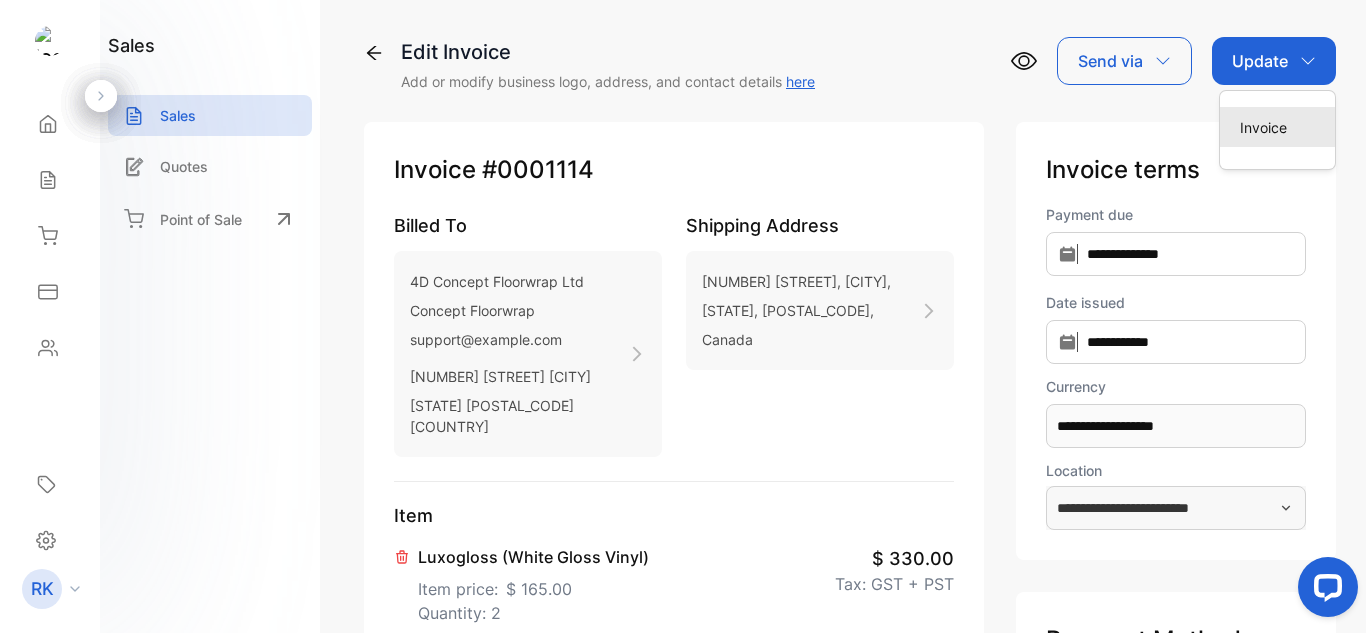 click on "Invoice" at bounding box center (1277, 127) 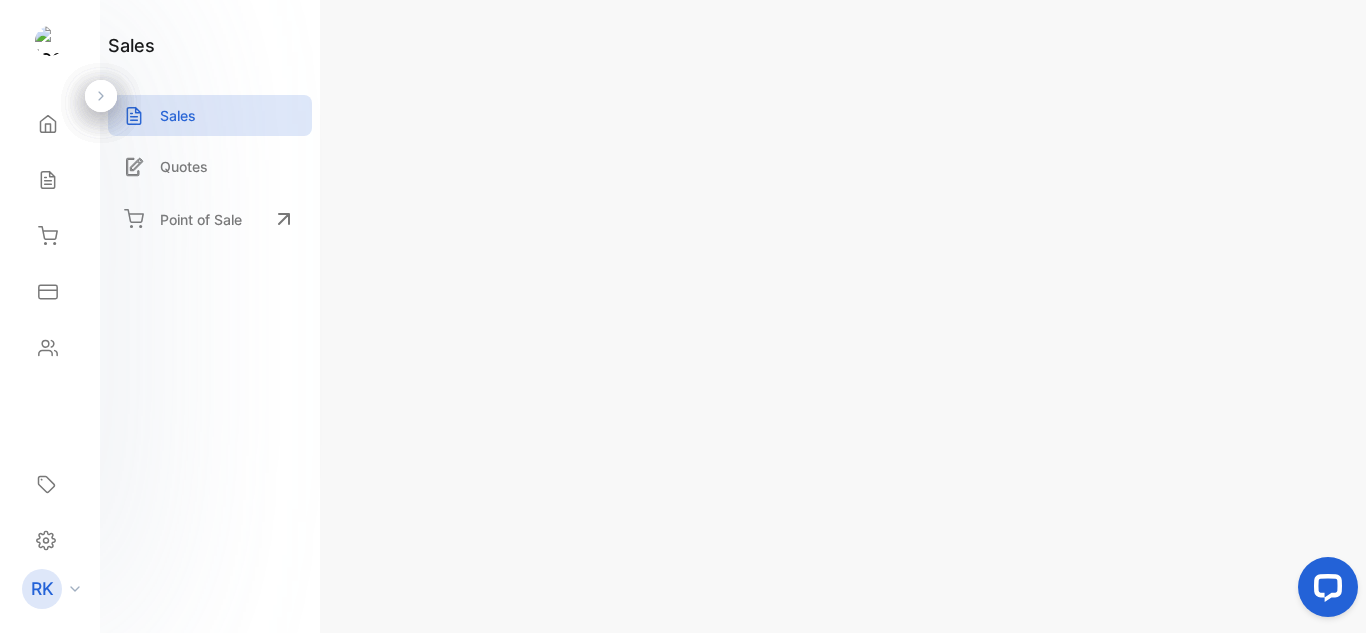 copy on "#0001114" 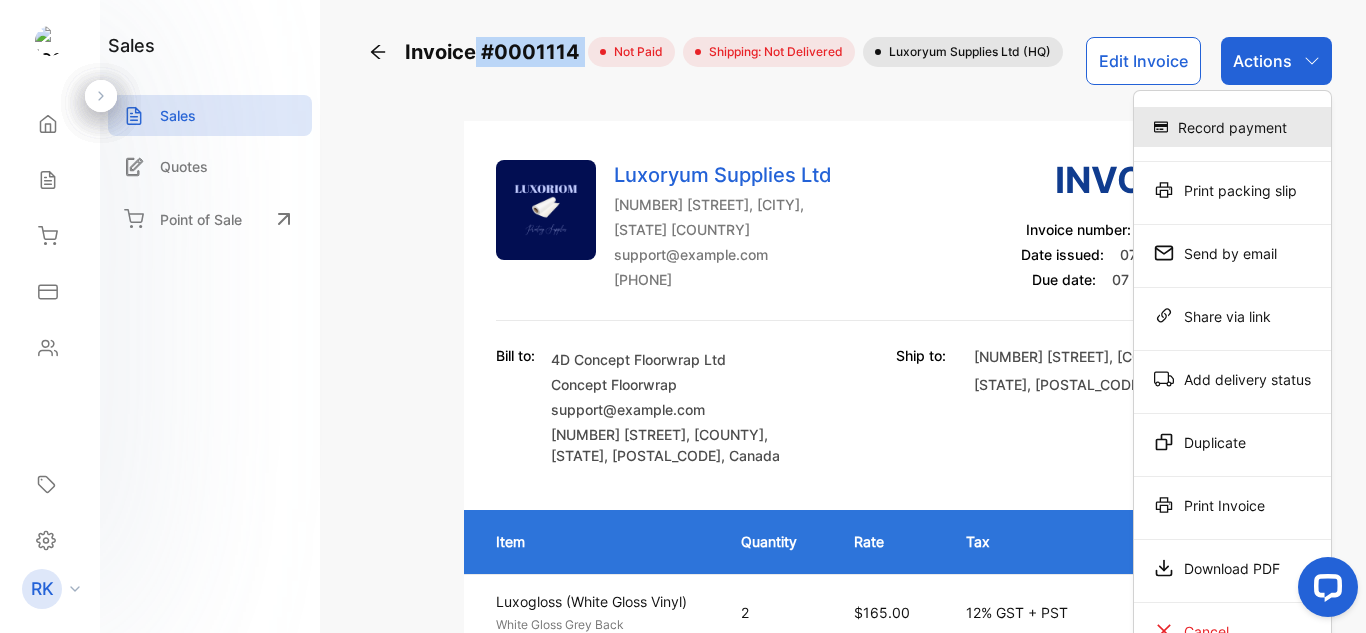 click on "Record payment" at bounding box center (1232, 127) 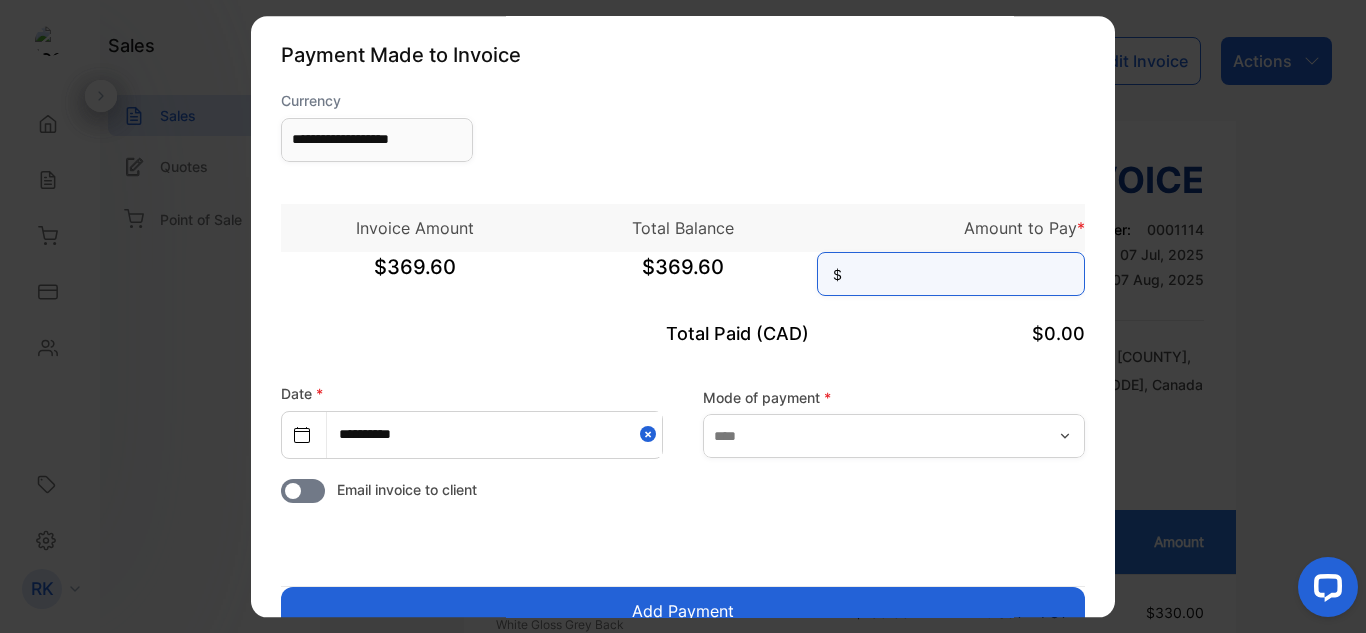 click at bounding box center [951, 274] 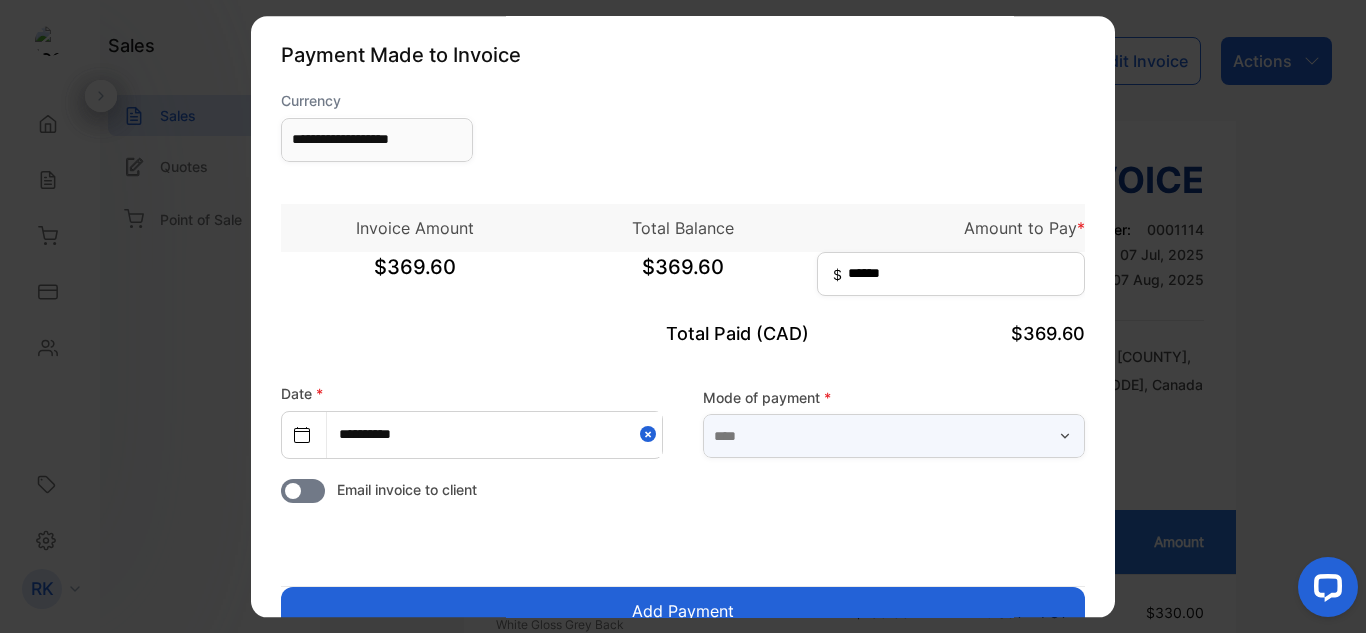 click at bounding box center [894, 436] 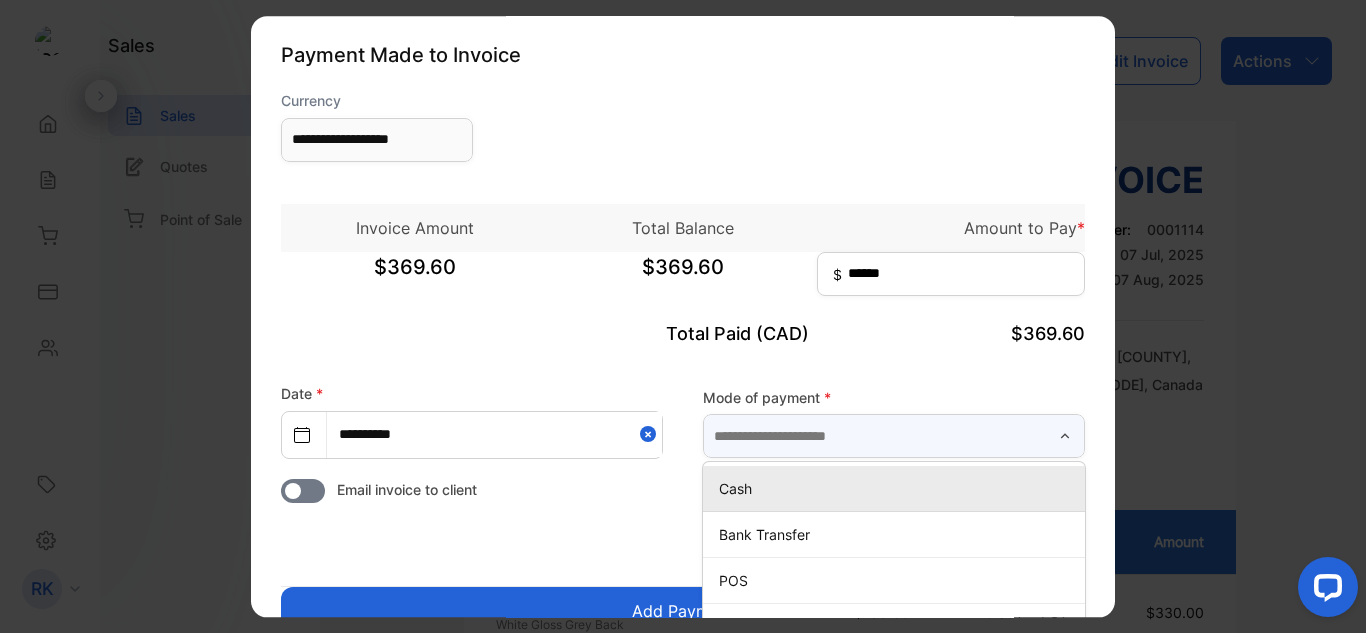 type on "****" 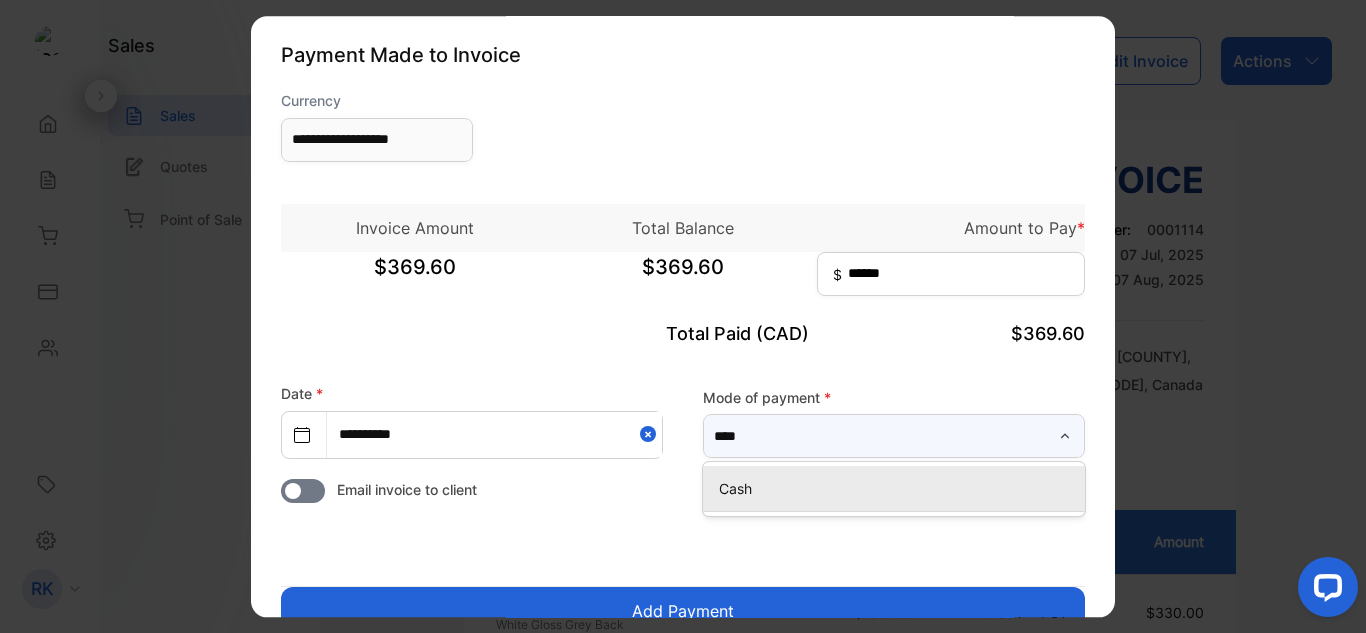 scroll, scrollTop: 82, scrollLeft: 0, axis: vertical 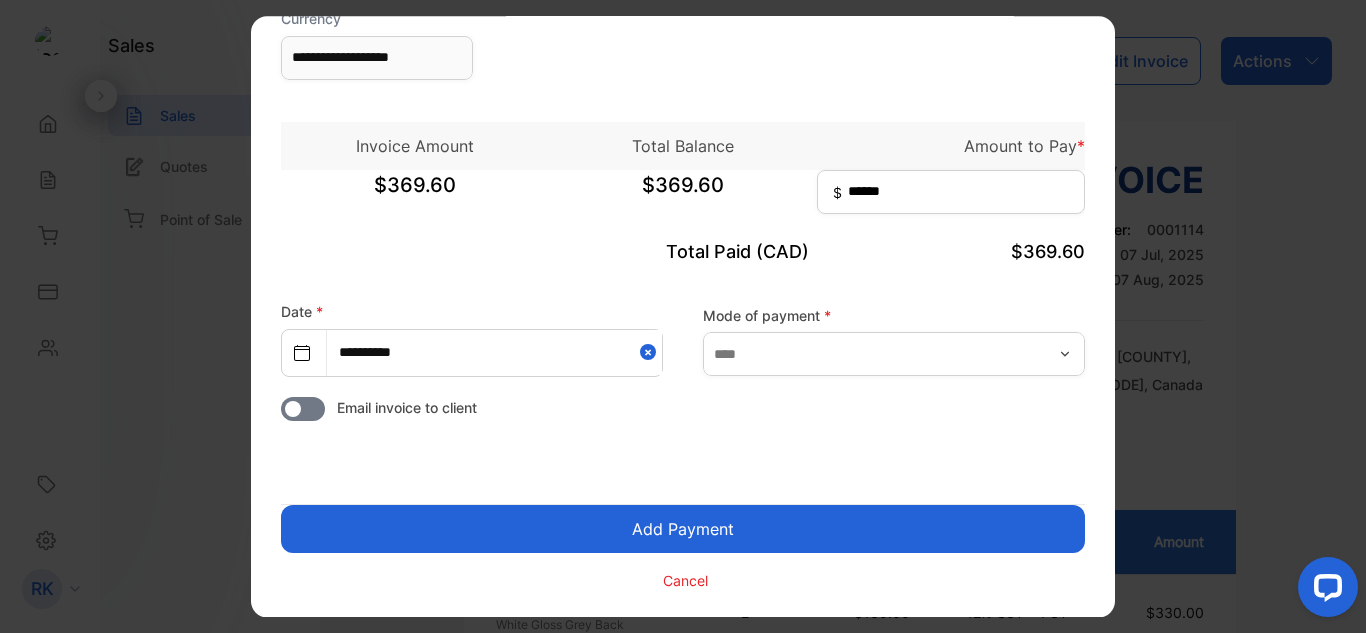 click on "Add Payment" at bounding box center [683, 529] 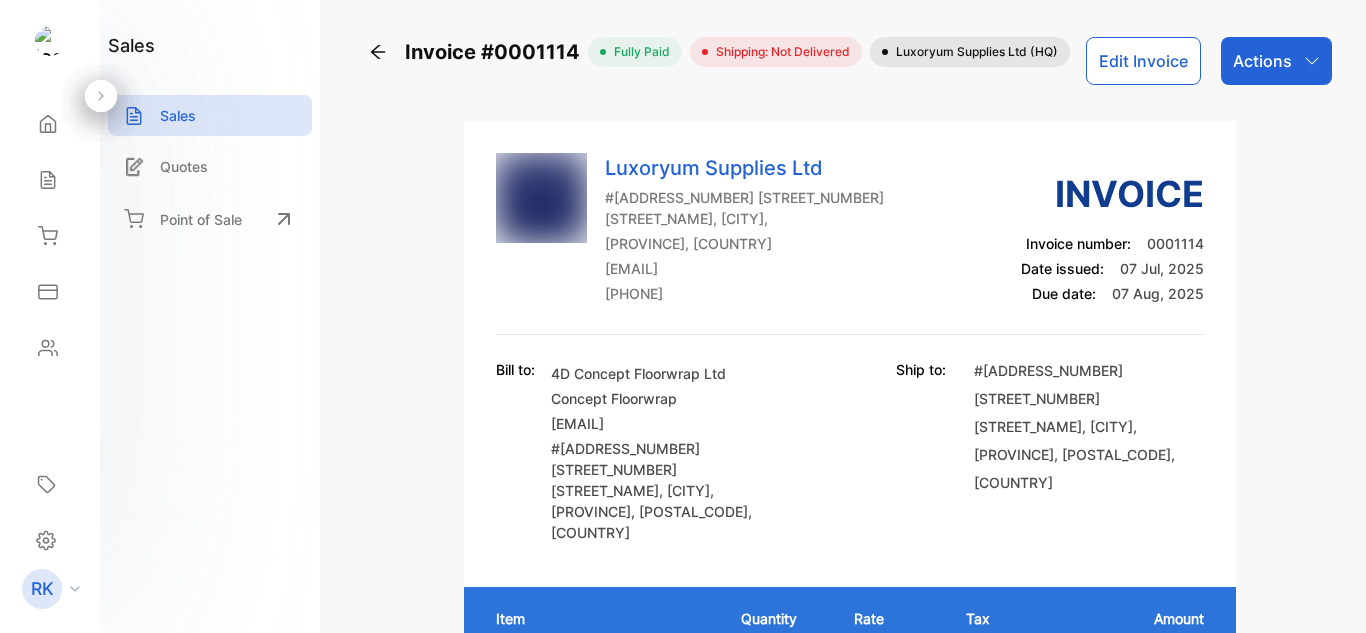 scroll, scrollTop: 0, scrollLeft: 0, axis: both 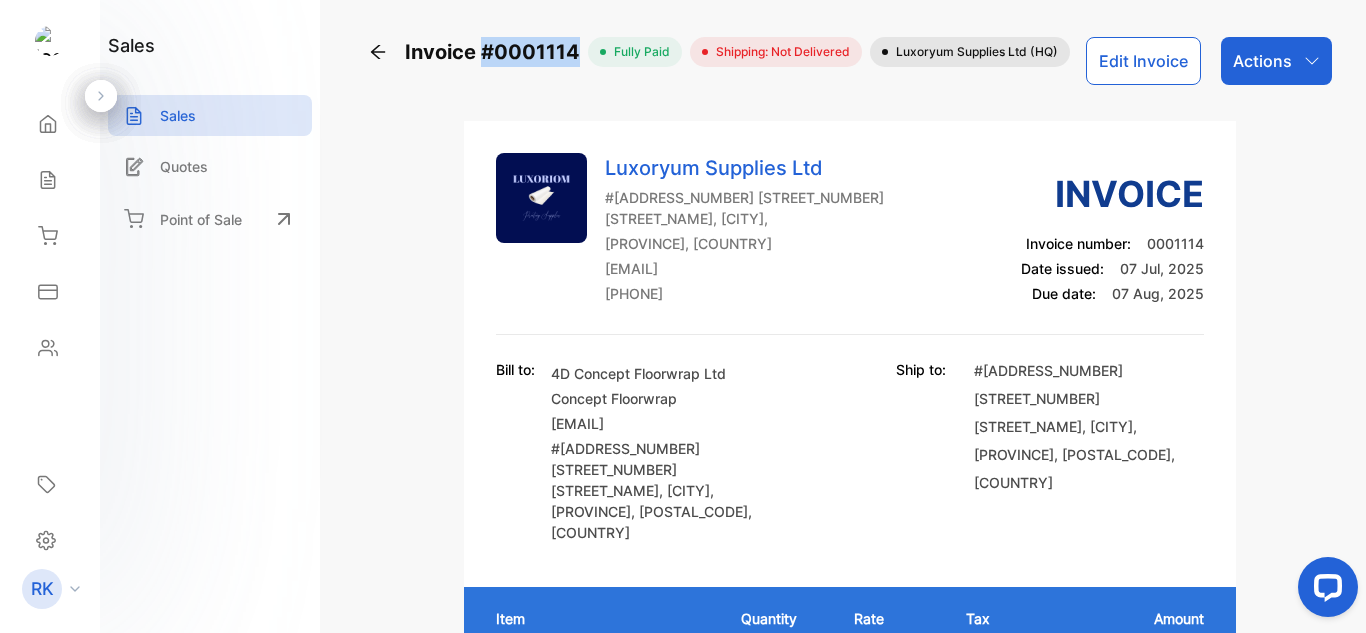 copy on "#0001114" 